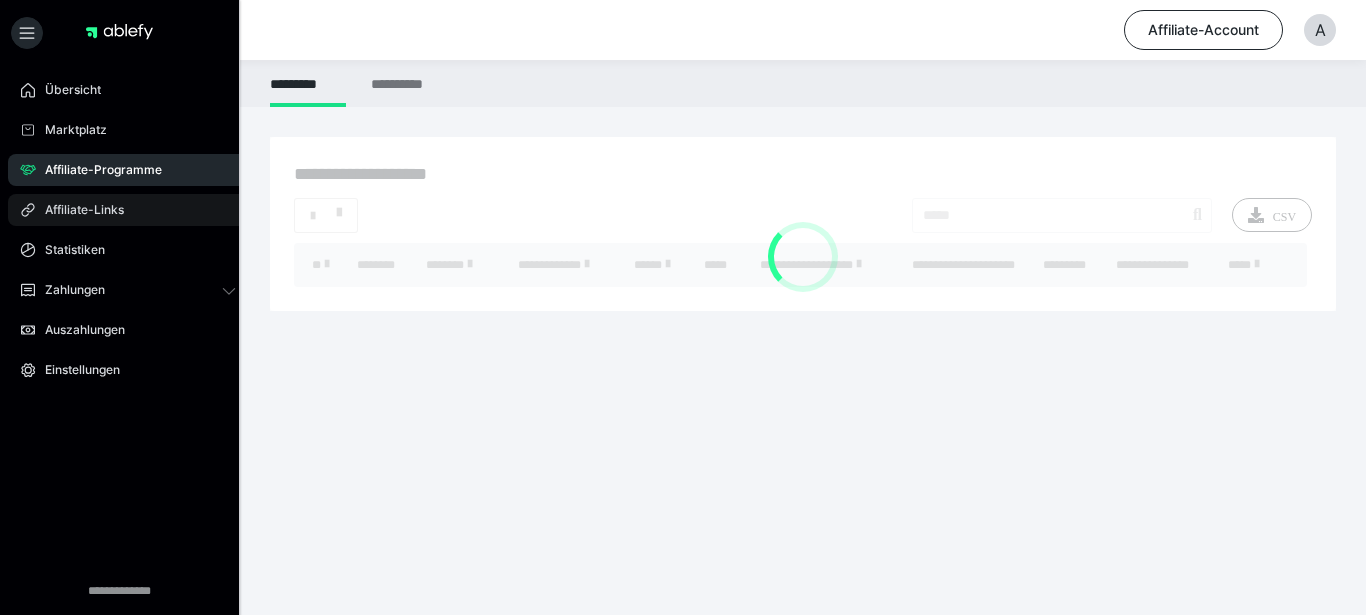 scroll, scrollTop: 0, scrollLeft: 0, axis: both 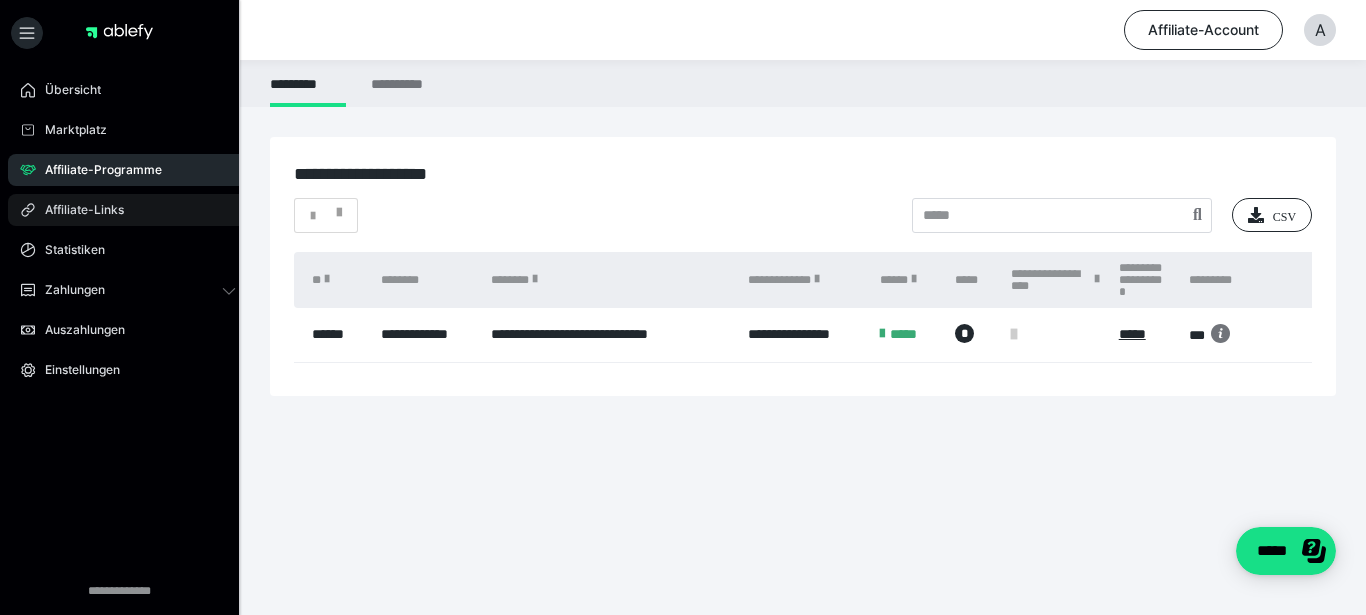 click on "Affiliate-Links" at bounding box center [77, 210] 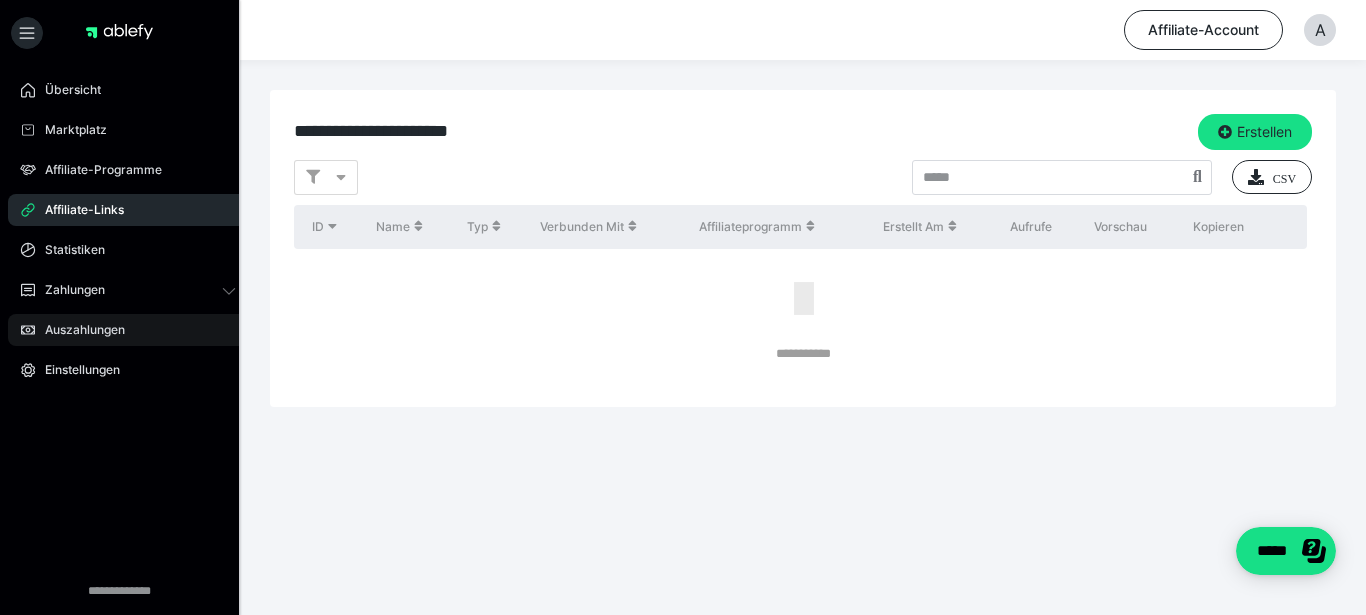 click on "Auszahlungen" at bounding box center [128, 330] 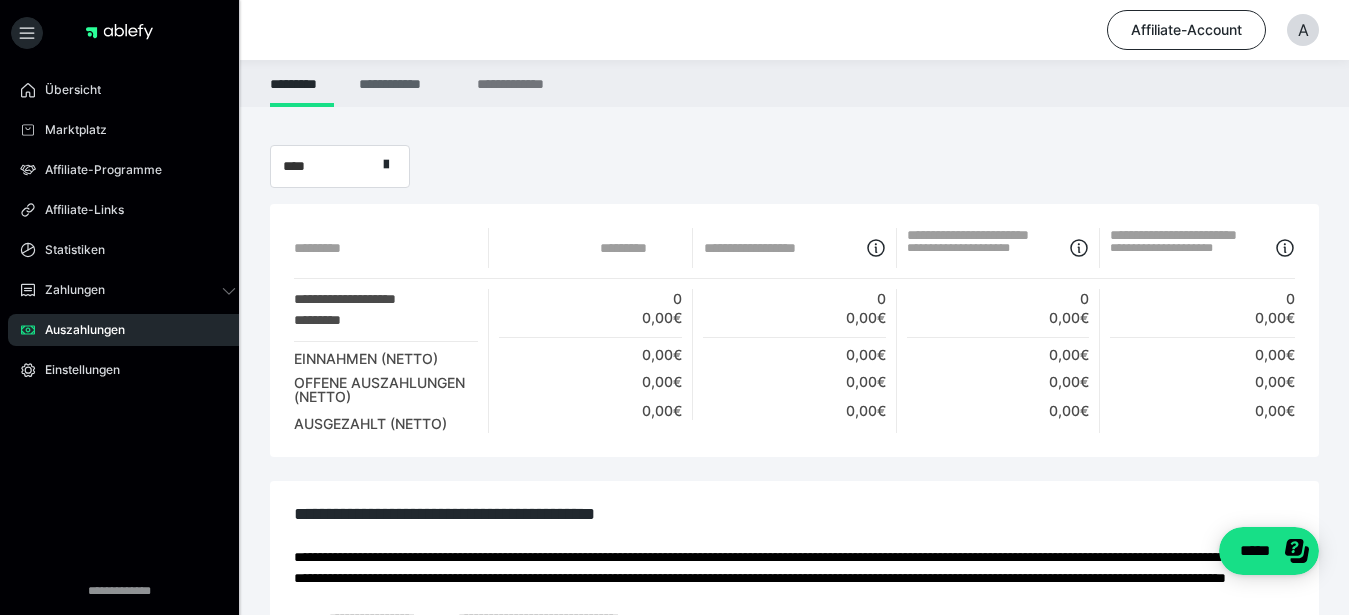 click on "**********" at bounding box center (405, 83) 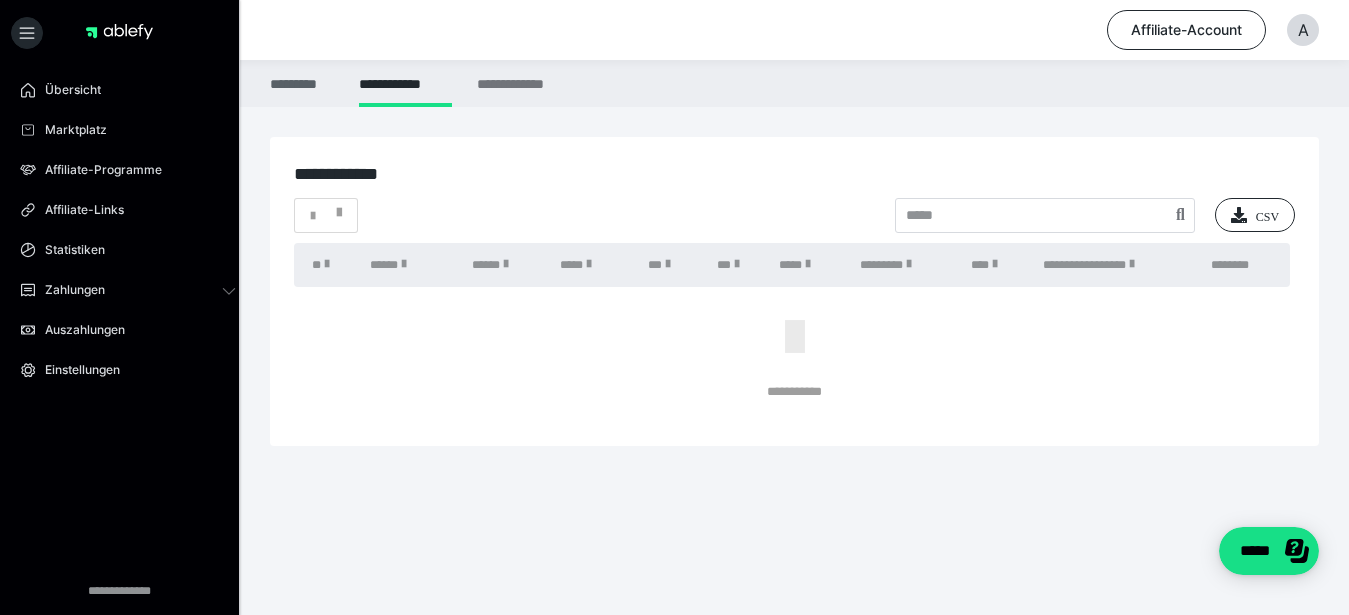 click on "*********" at bounding box center (302, 83) 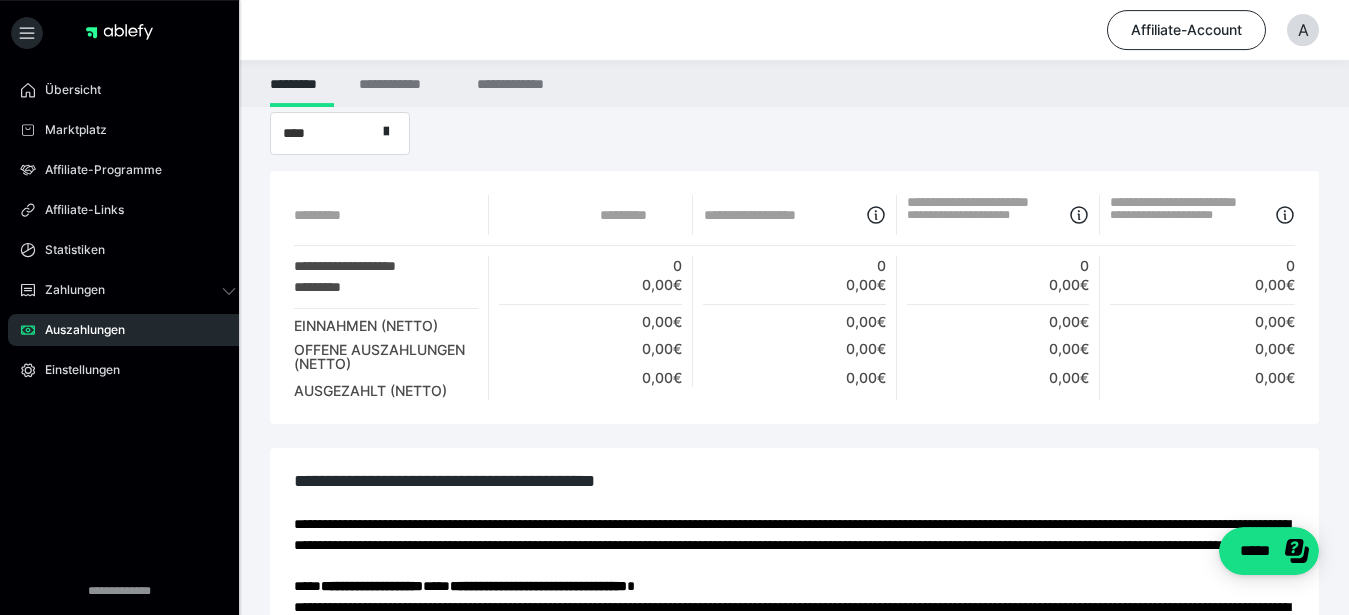 scroll, scrollTop: 0, scrollLeft: 0, axis: both 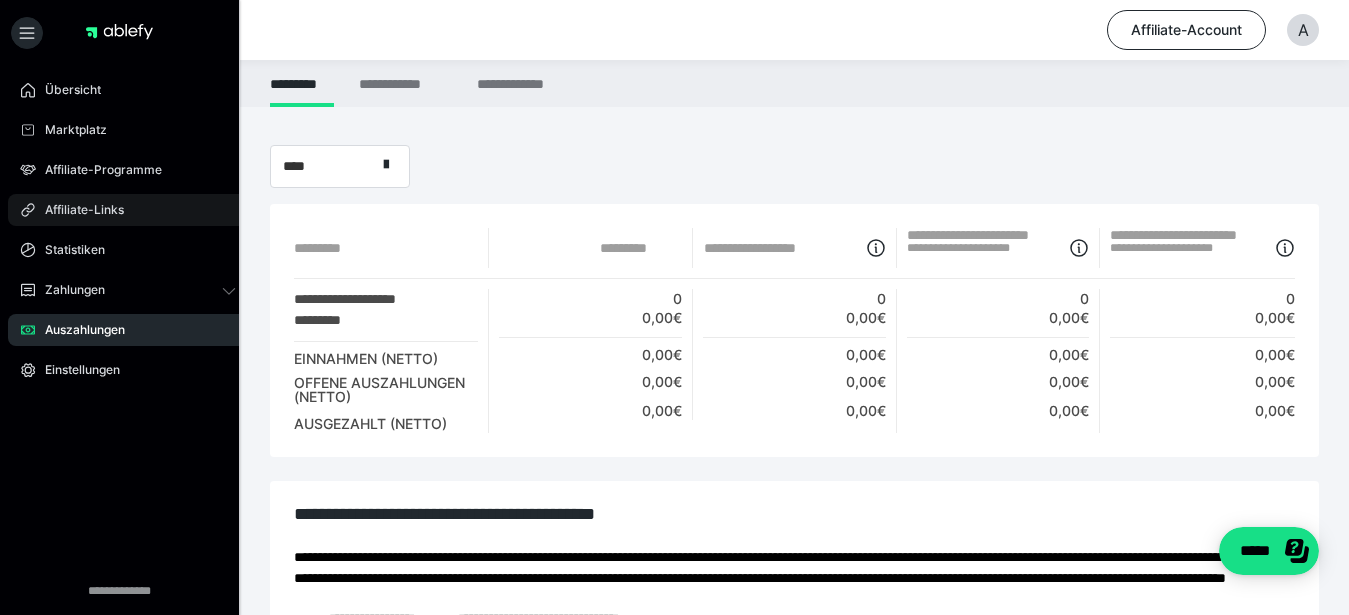 click on "Affiliate-Links" at bounding box center [128, 210] 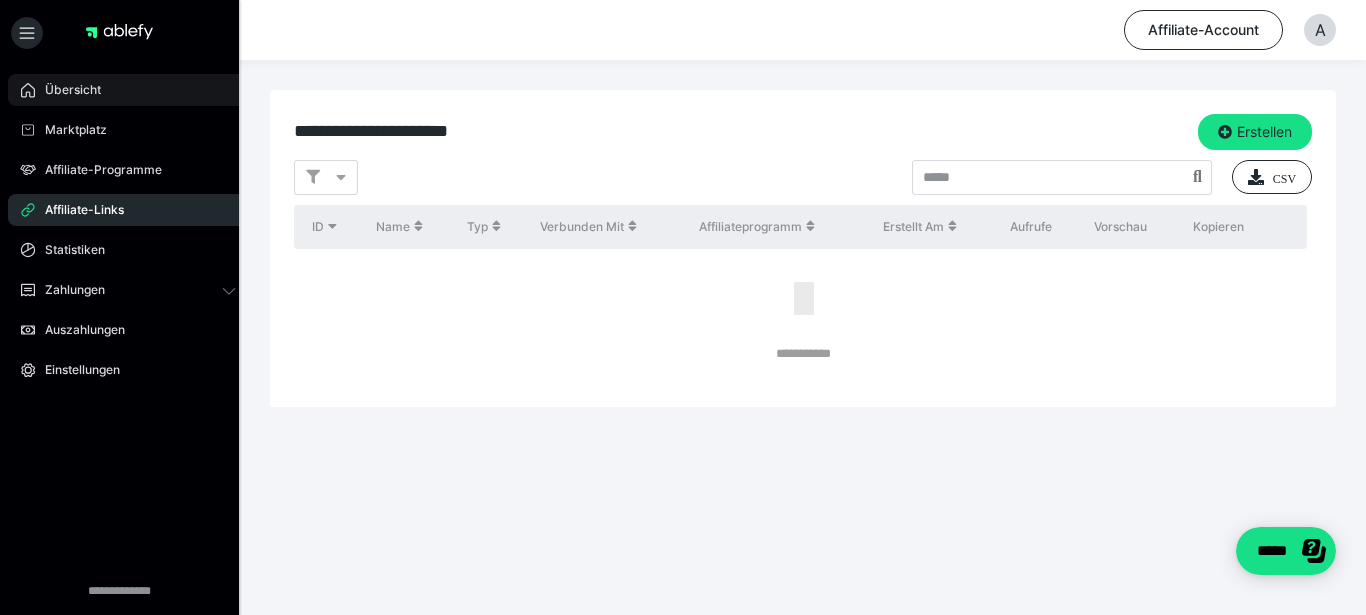 click on "Übersicht" at bounding box center [66, 90] 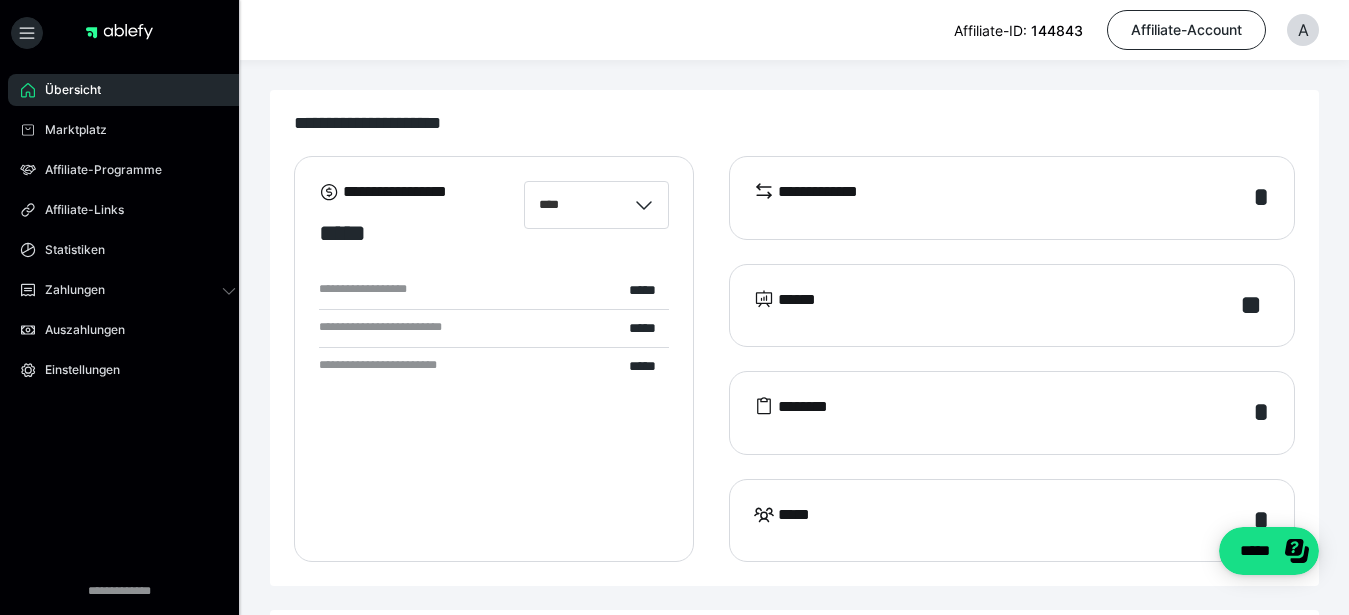 click on "**********" at bounding box center [819, 198] 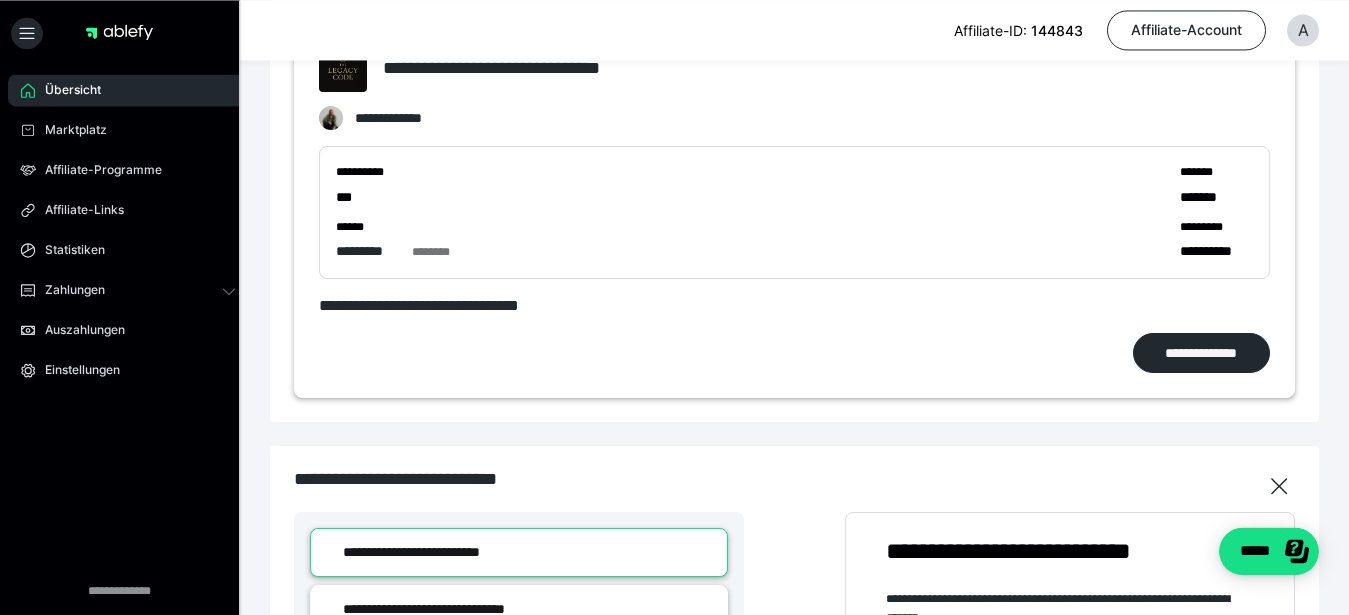 scroll, scrollTop: 612, scrollLeft: 0, axis: vertical 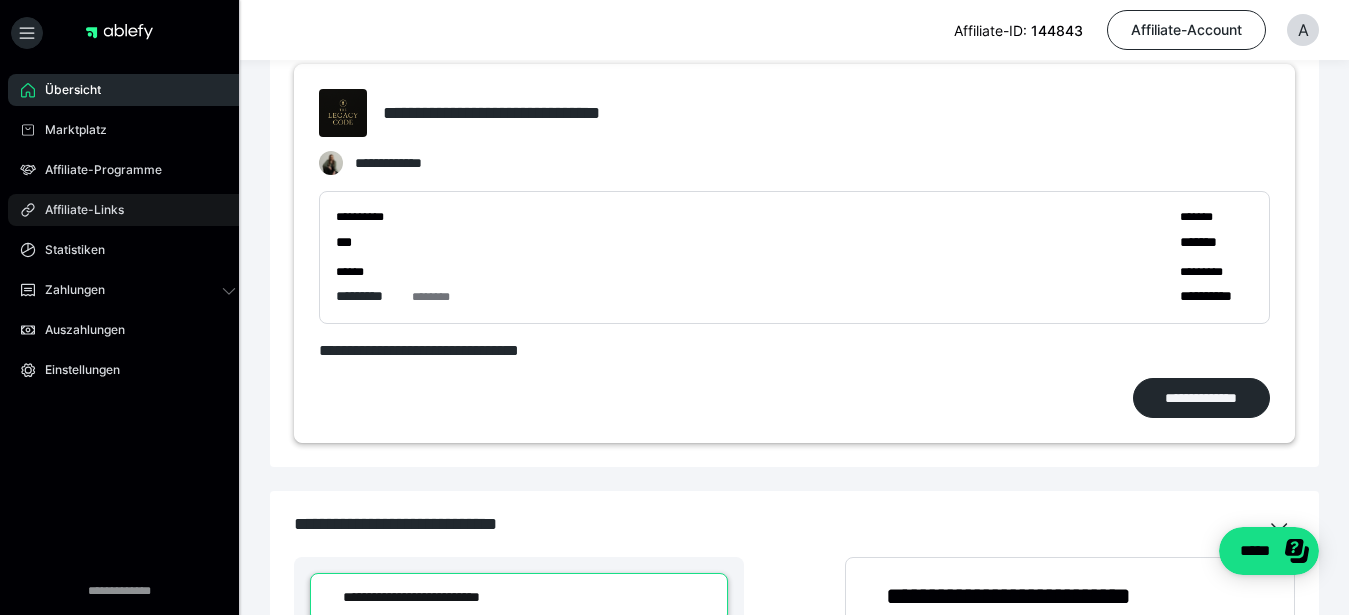 click on "Affiliate-Links" at bounding box center [128, 210] 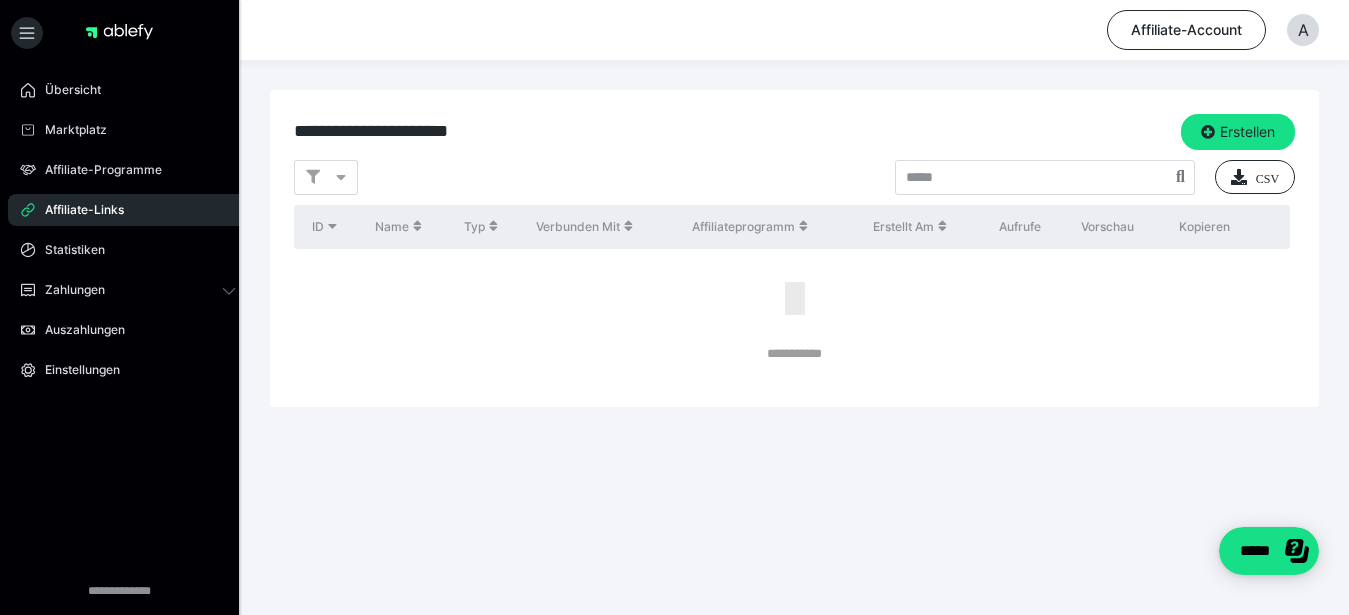 scroll, scrollTop: 0, scrollLeft: 0, axis: both 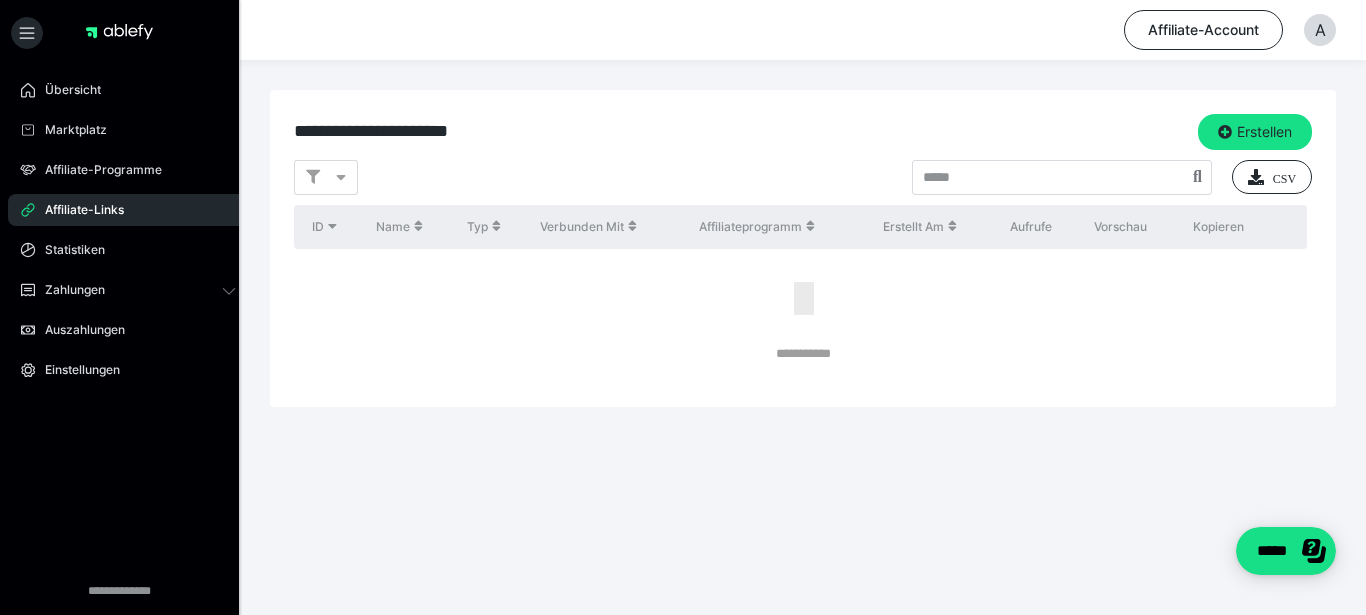 click on "**********" at bounding box center [387, 131] 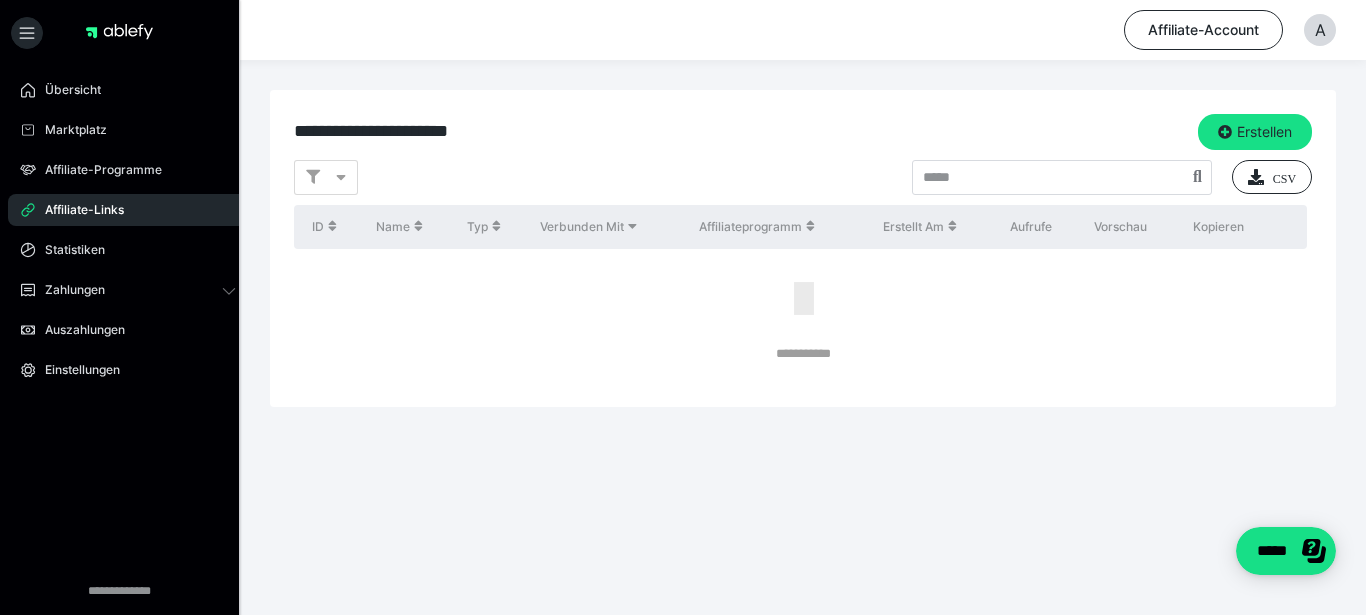 click on "Affiliateprogramm" at bounding box center (781, 227) 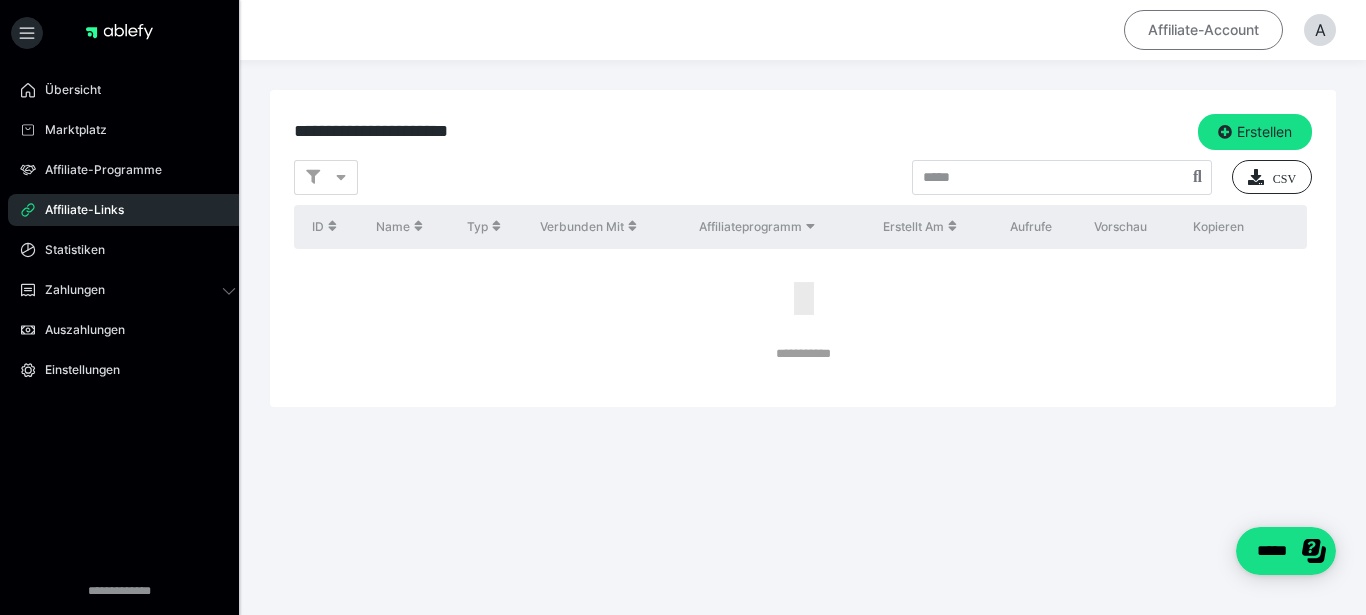 click on "Affiliate-Account" at bounding box center [1203, 30] 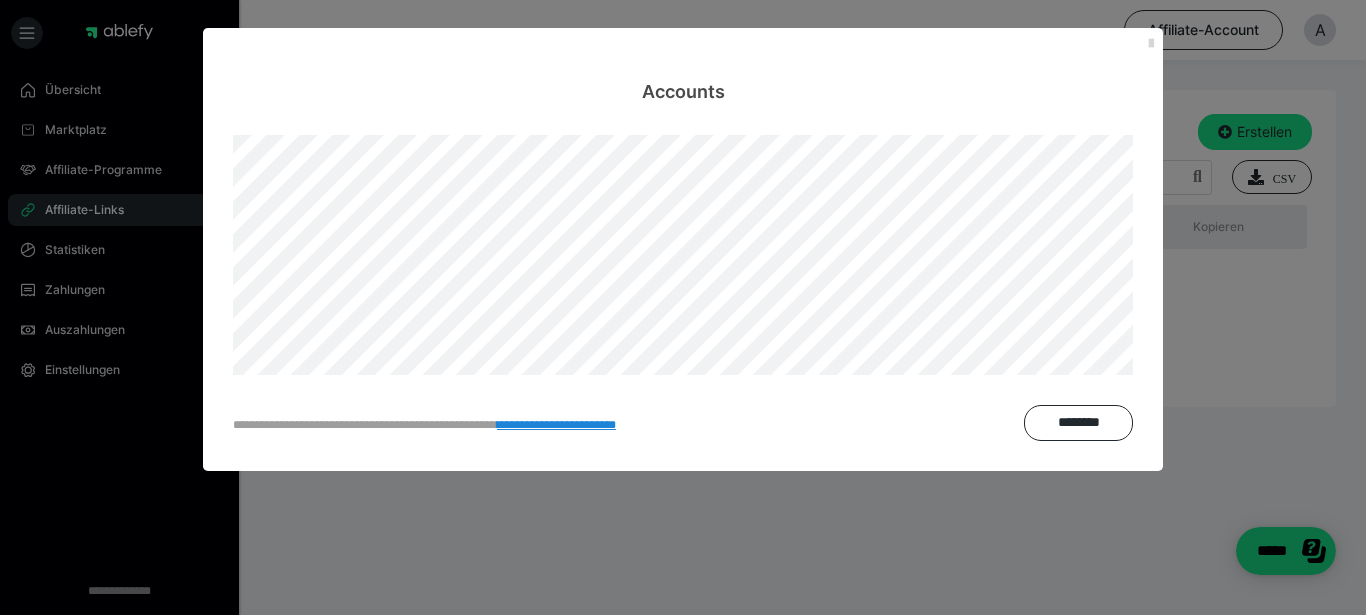 click at bounding box center [1151, 44] 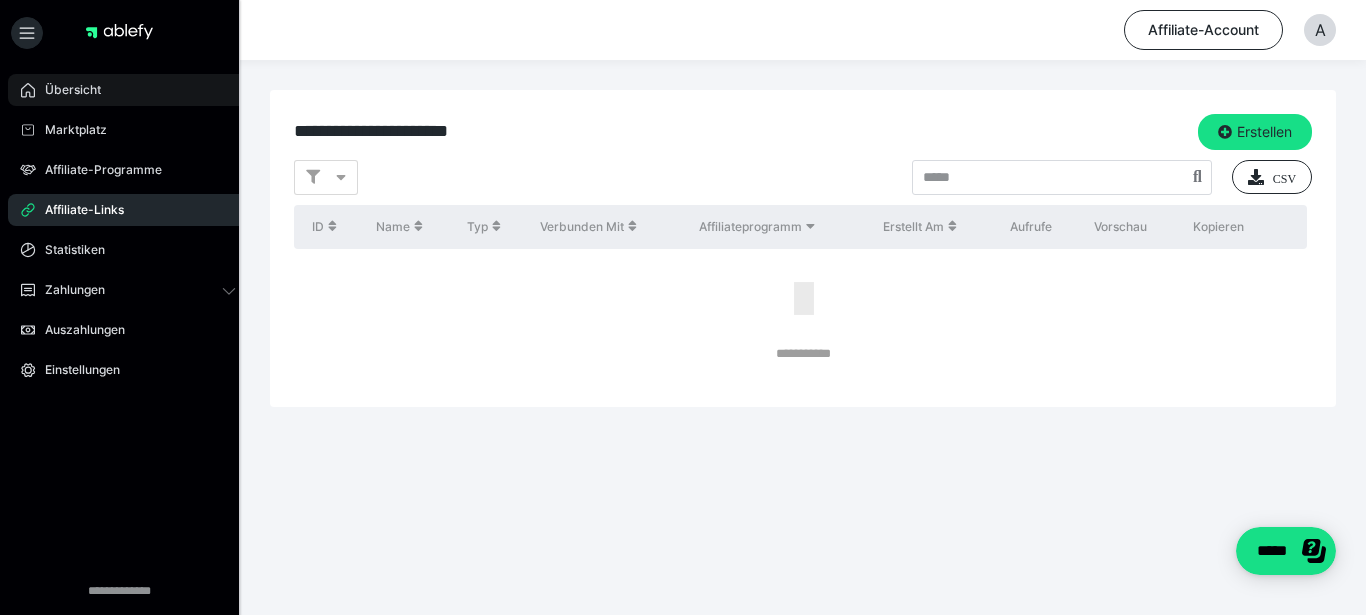 click on "Übersicht" at bounding box center (66, 90) 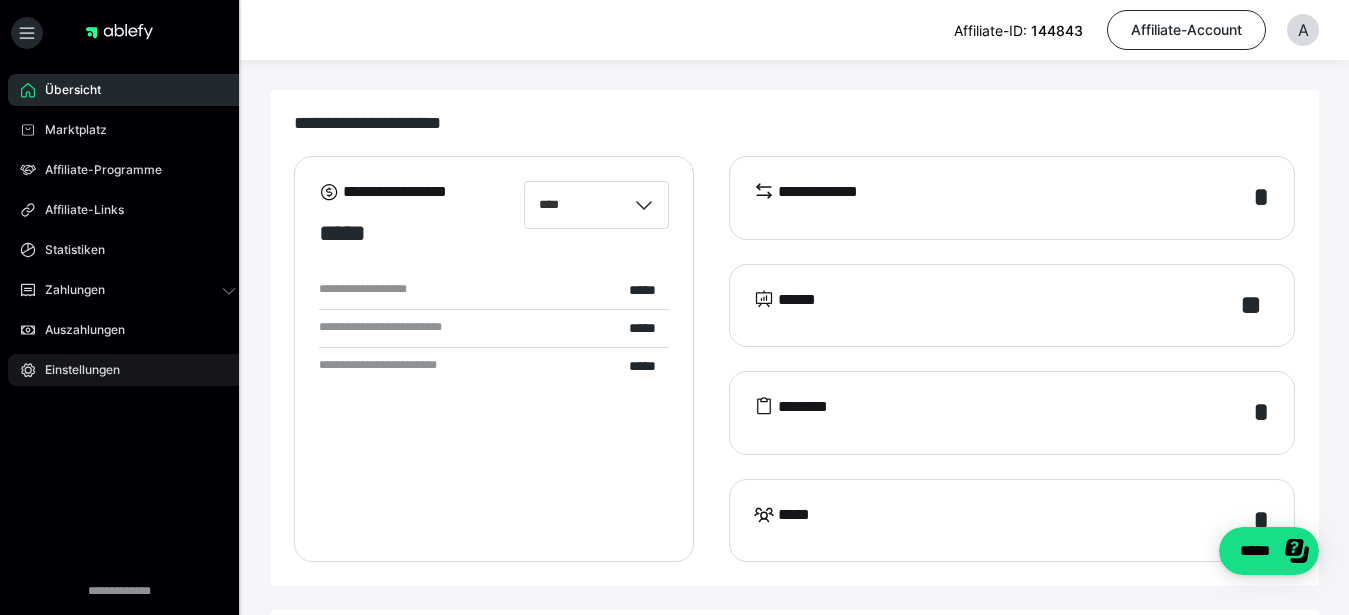 click on "Einstellungen" at bounding box center (75, 370) 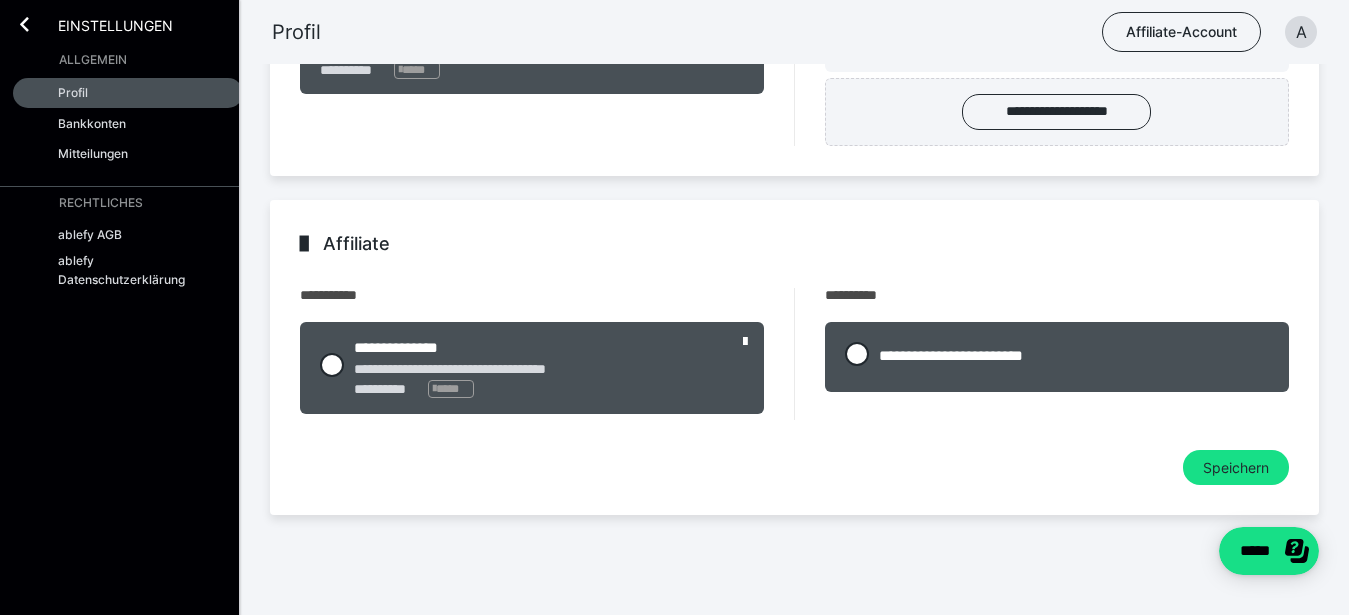 scroll, scrollTop: 368, scrollLeft: 0, axis: vertical 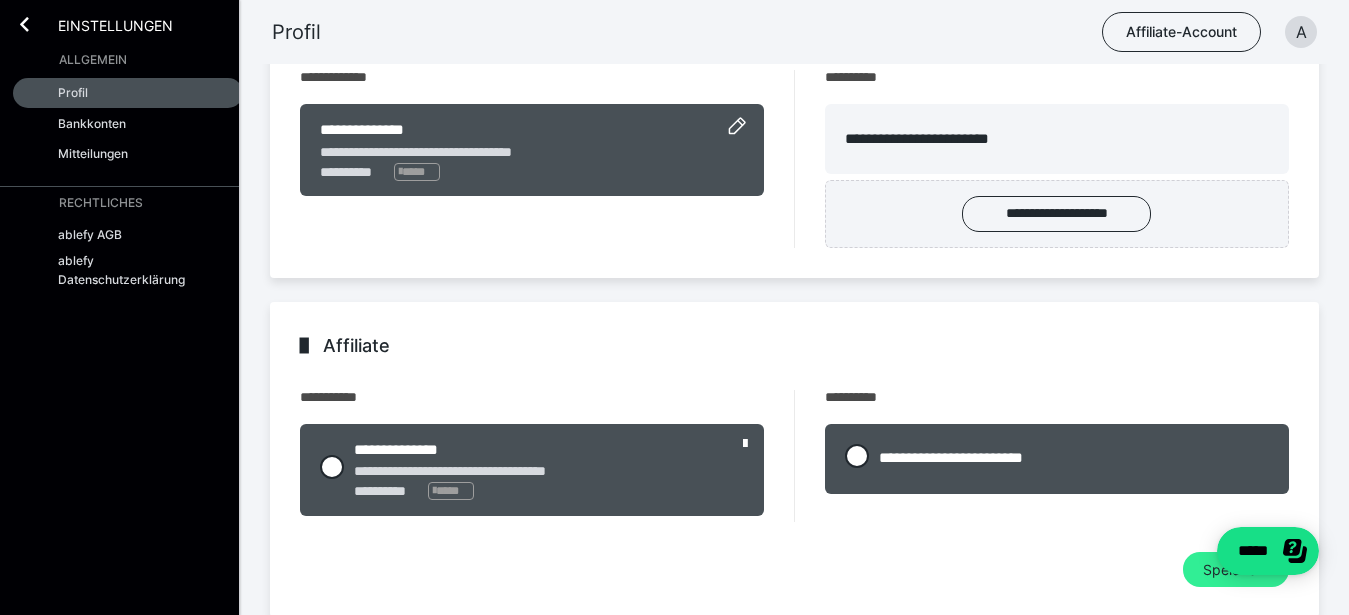 click on "Speichern" at bounding box center (1236, 570) 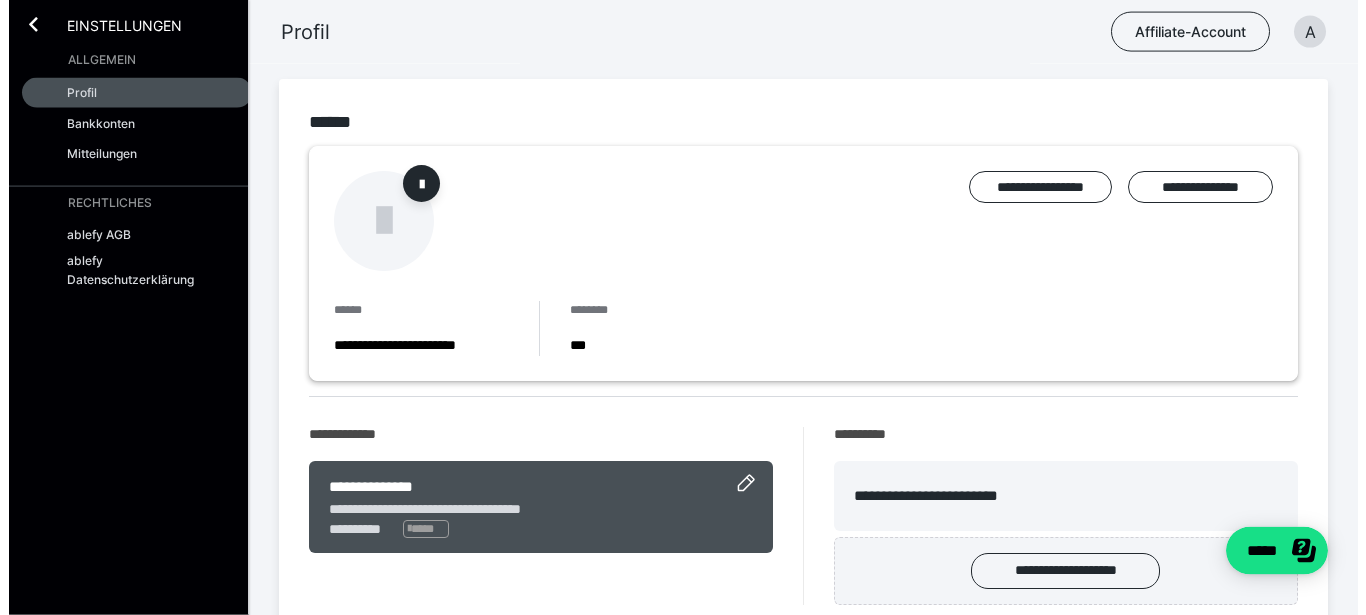 scroll, scrollTop: 0, scrollLeft: 0, axis: both 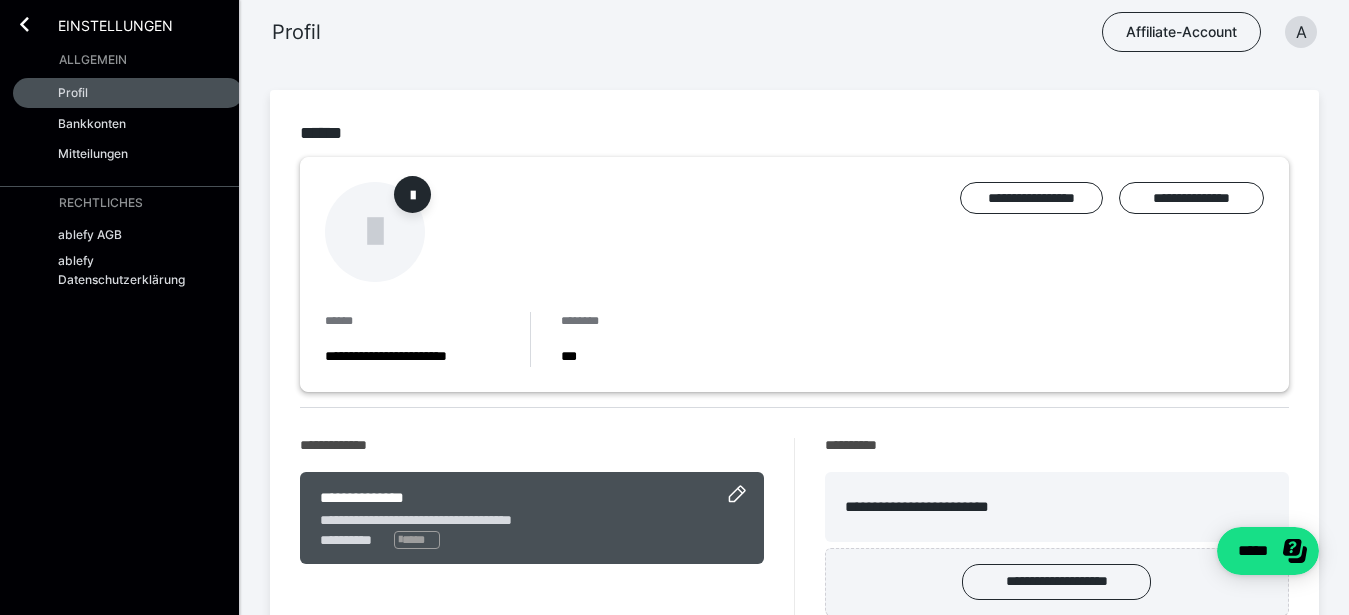 click on "Allgemein" at bounding box center [93, 60] 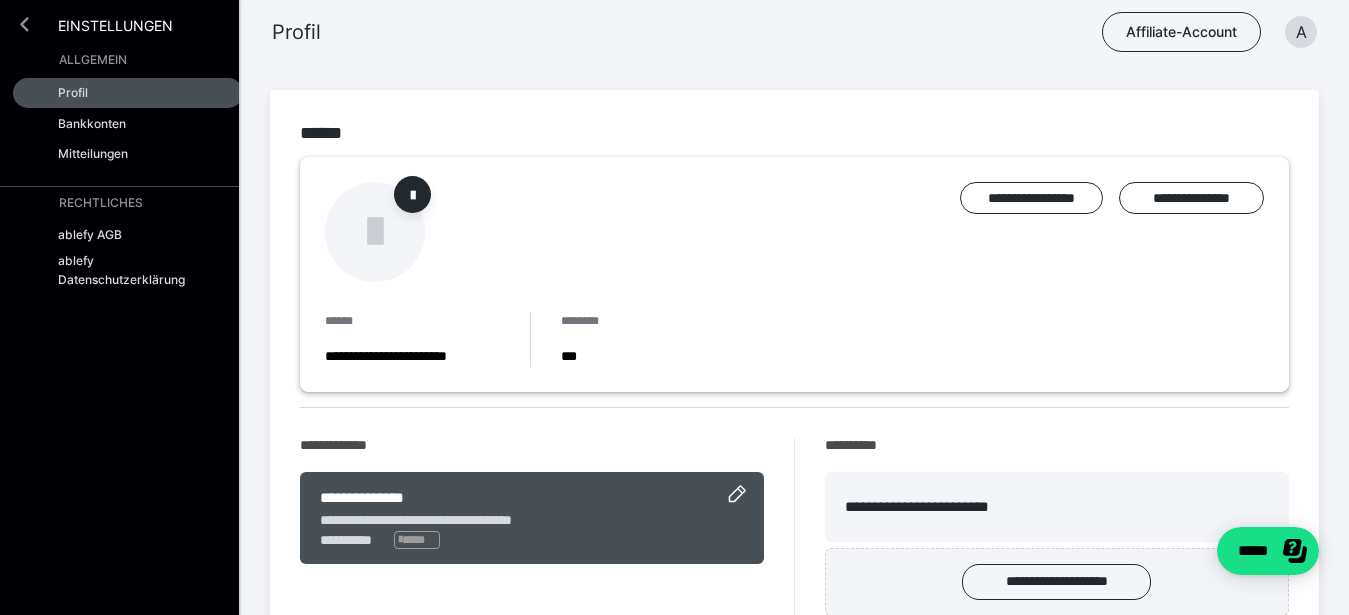 click at bounding box center [24, 24] 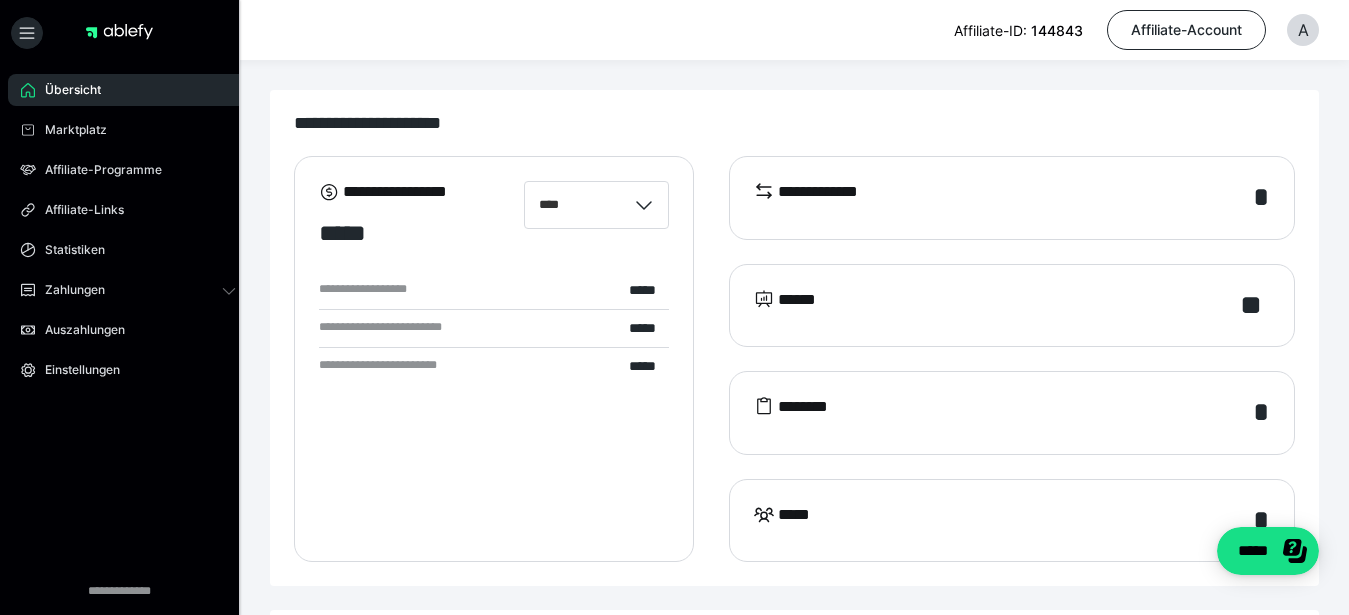 click on "144843" at bounding box center (1057, 30) 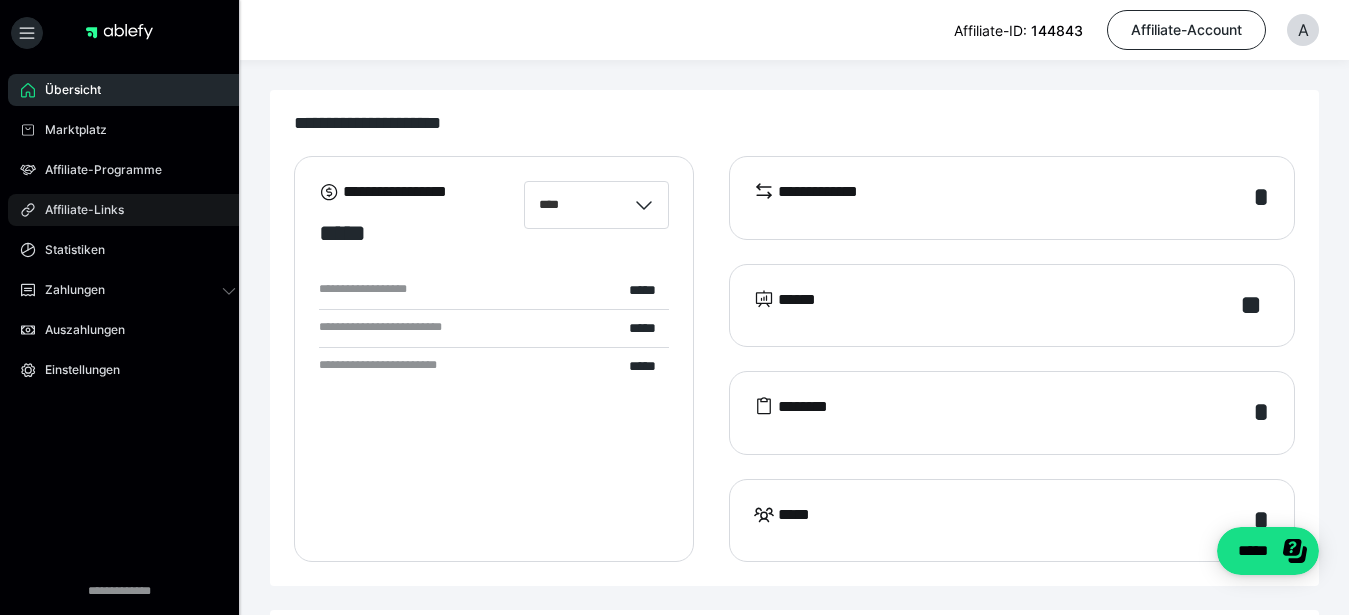click on "Affiliate-Links" at bounding box center [77, 210] 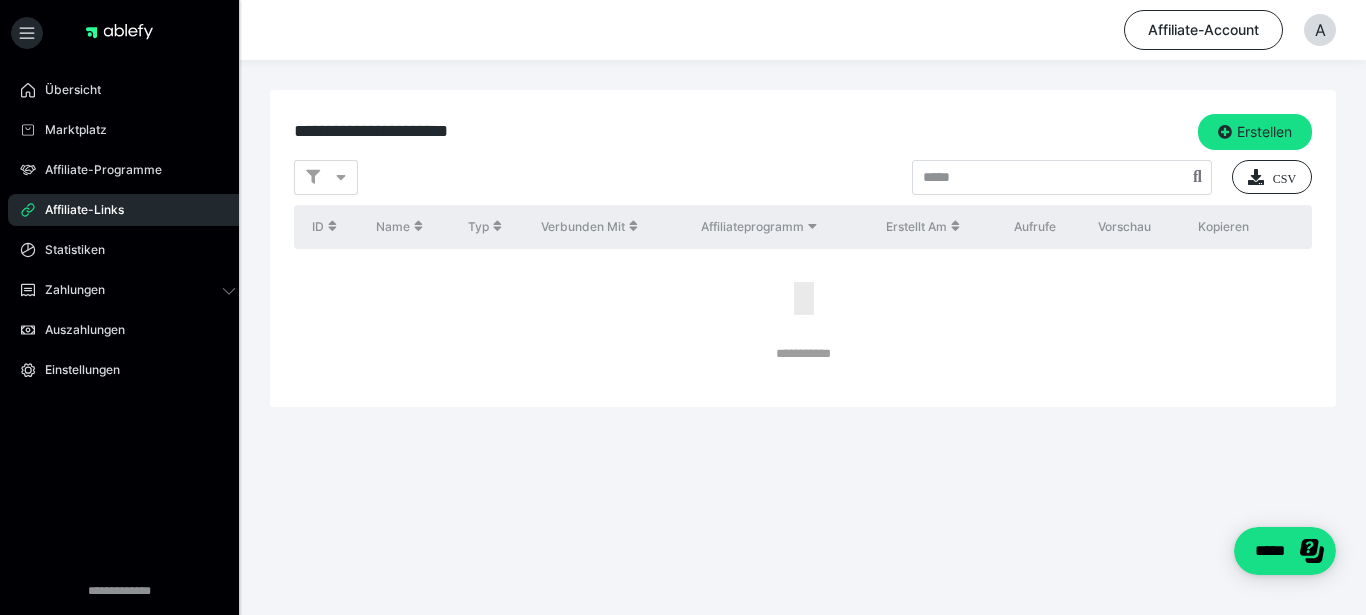 click on "Affiliate-Links" at bounding box center (77, 210) 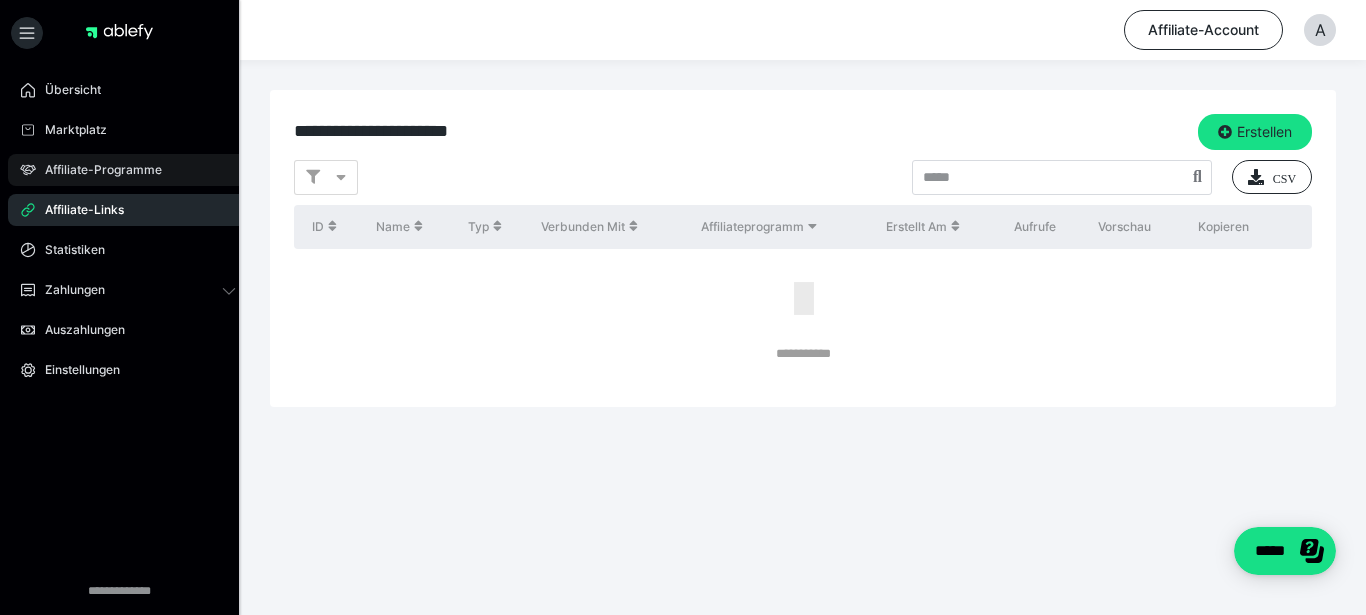 click on "Affiliate-Programme" at bounding box center (96, 170) 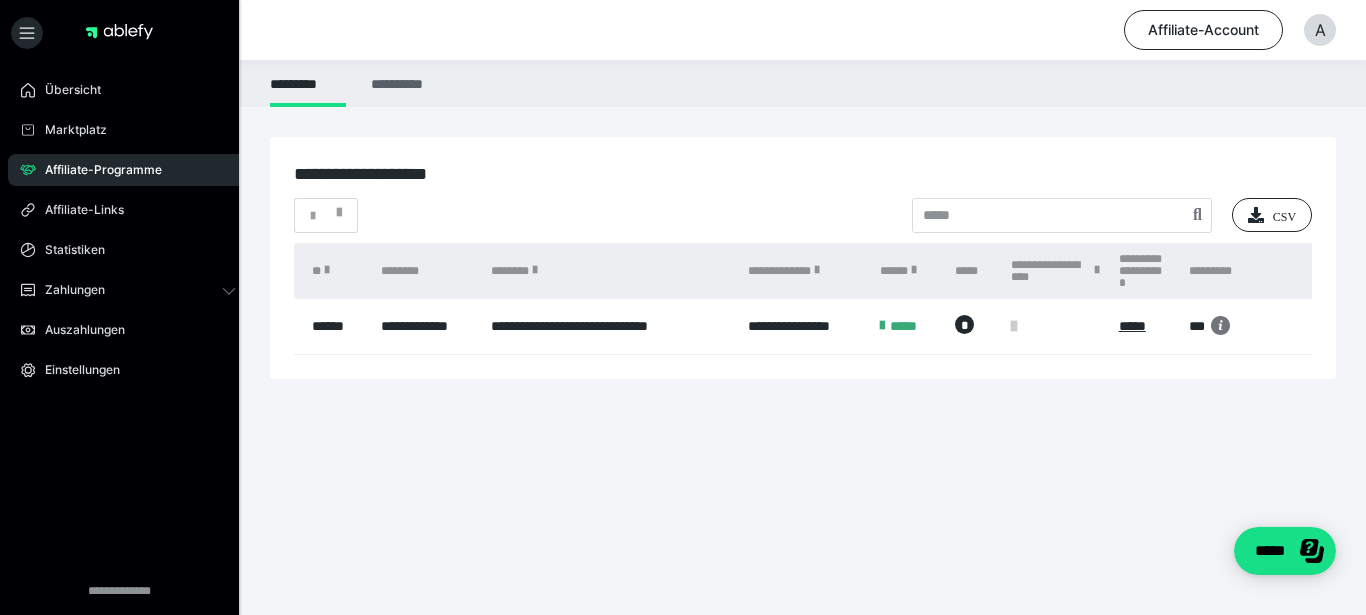 click on "**********" at bounding box center (400, 83) 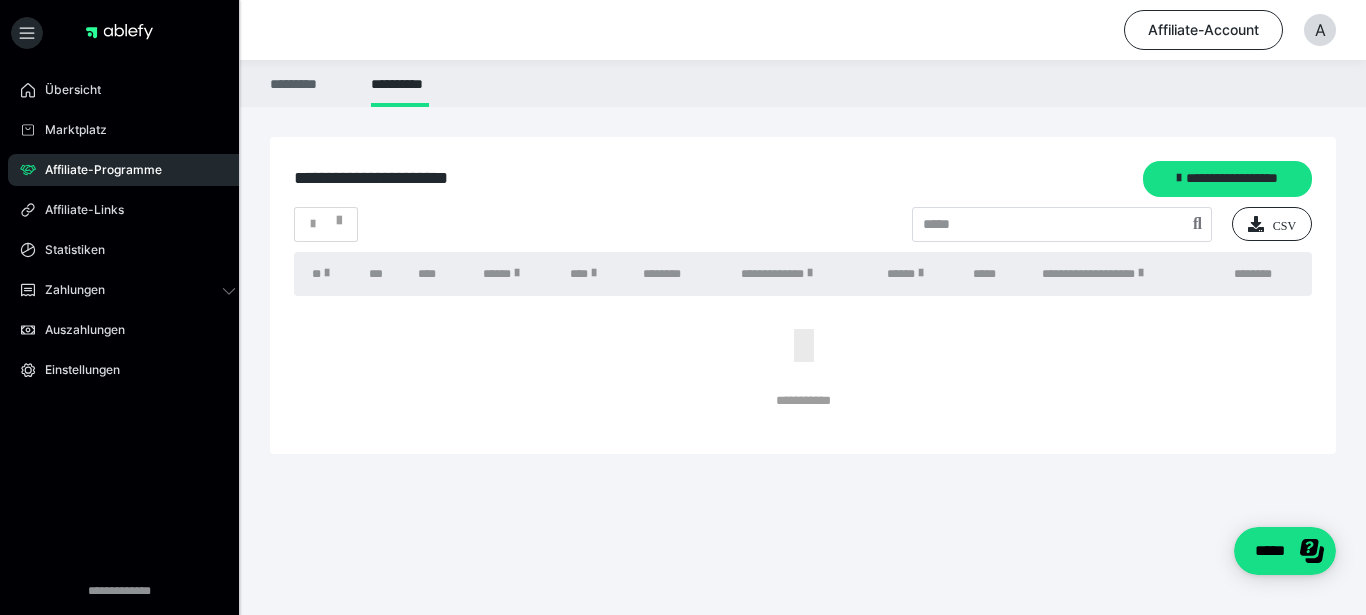 click on "*********" at bounding box center [308, 83] 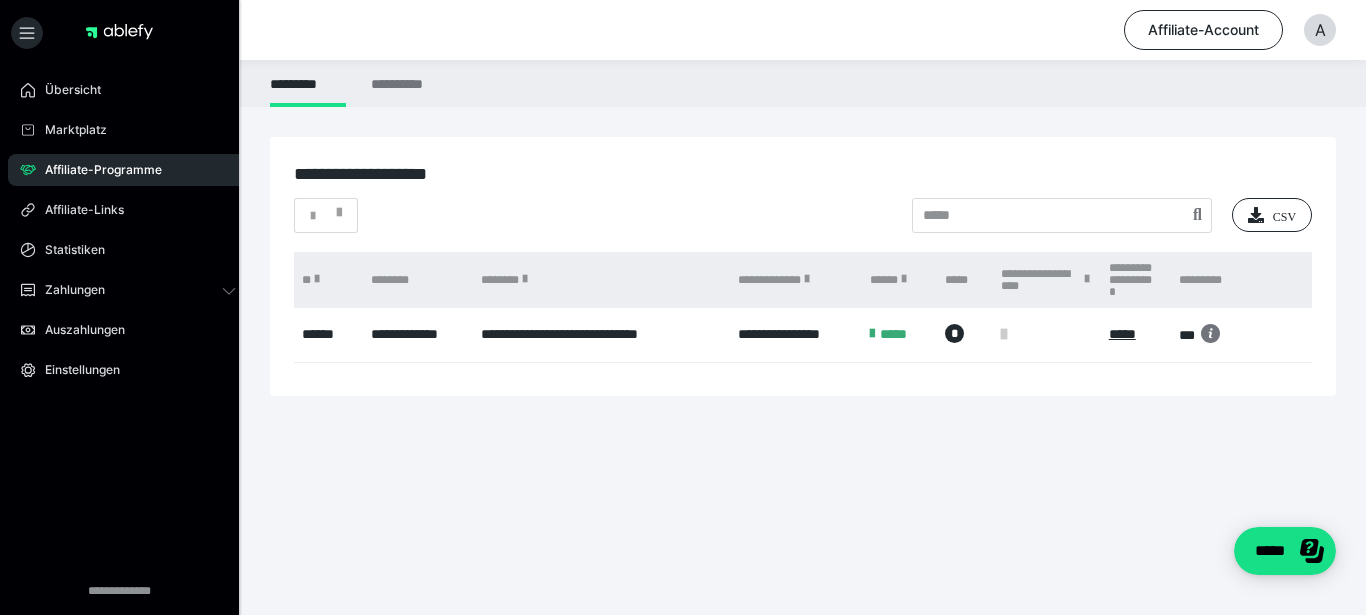 scroll, scrollTop: 0, scrollLeft: 0, axis: both 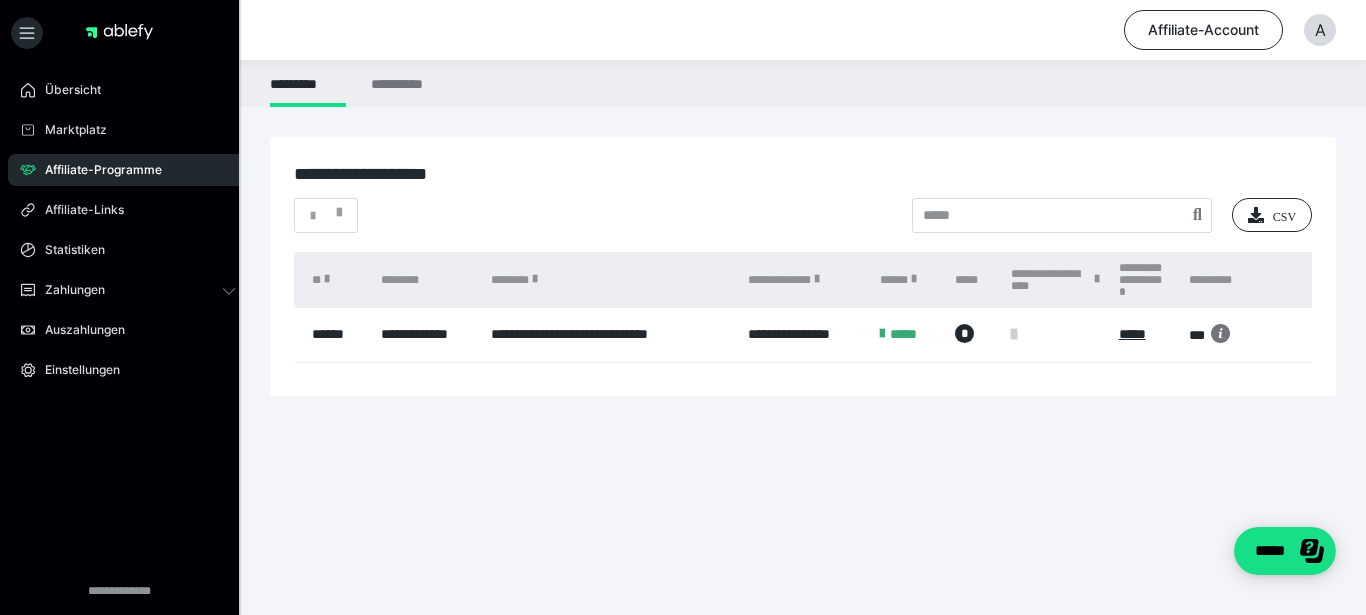 click at bounding box center (882, 334) 